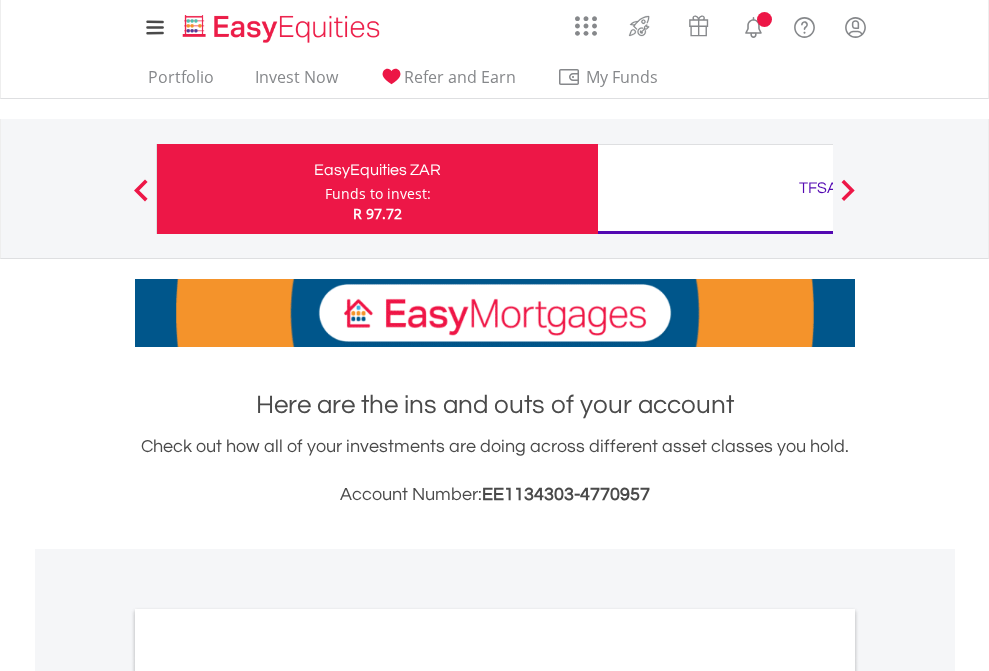 scroll, scrollTop: 0, scrollLeft: 0, axis: both 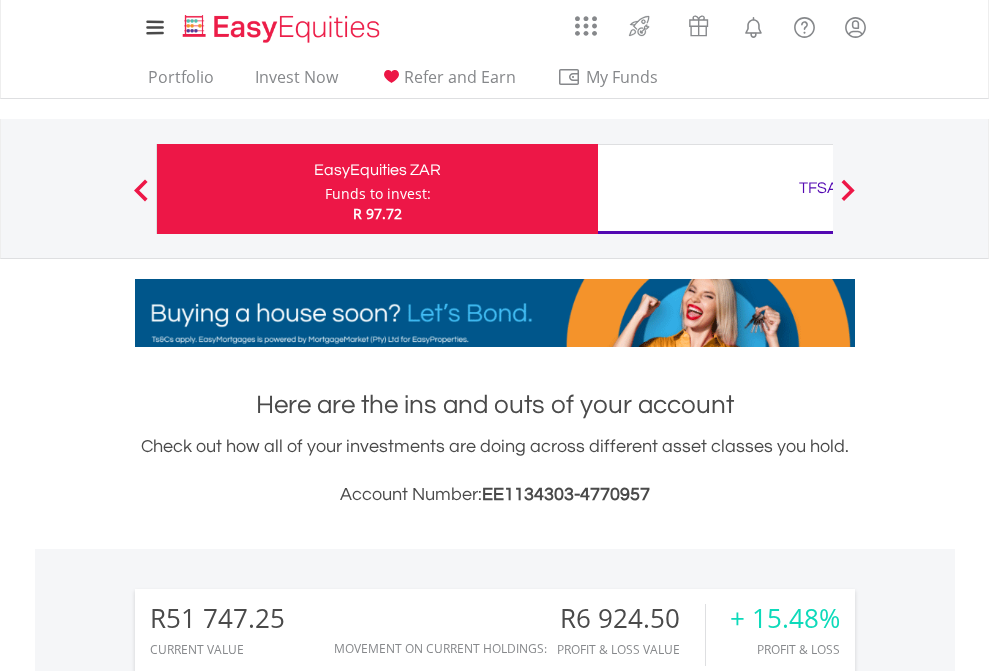 click on "Funds to invest:" at bounding box center [378, 194] 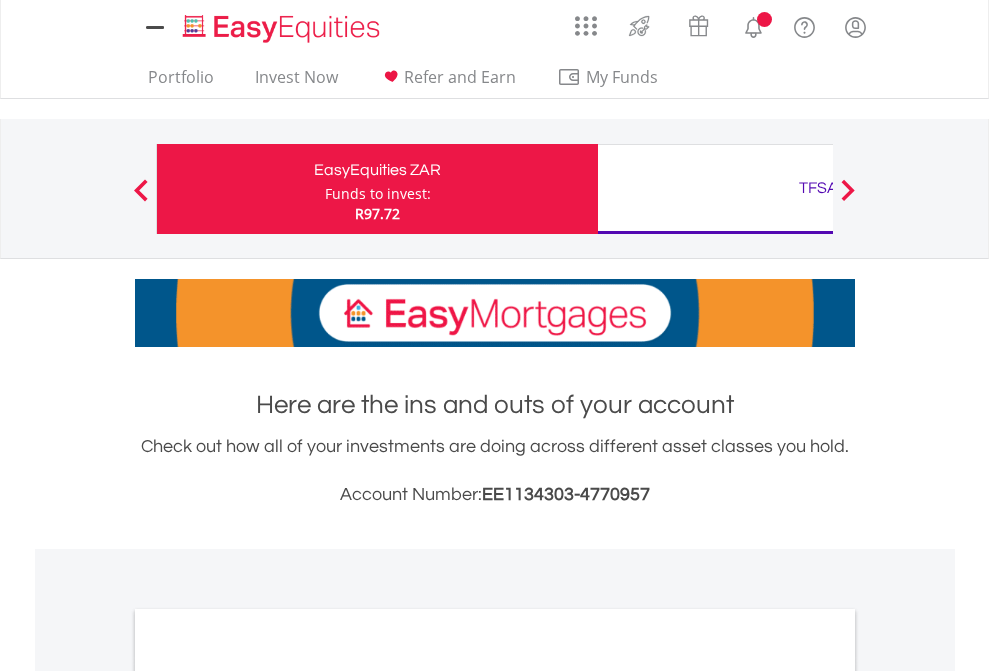 scroll, scrollTop: 0, scrollLeft: 0, axis: both 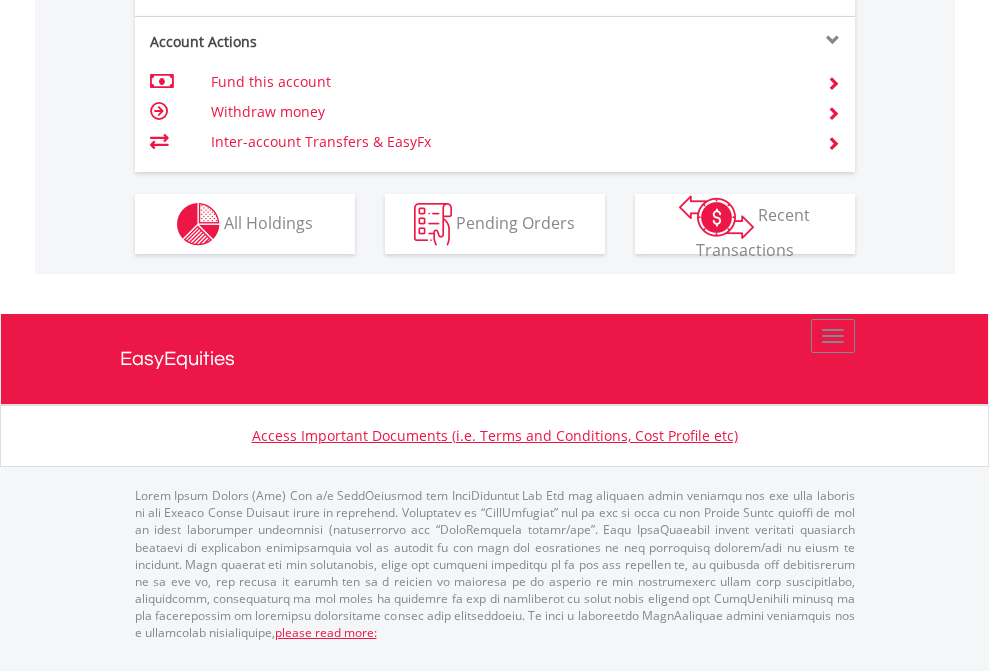 click on "Investment types" at bounding box center (706, -337) 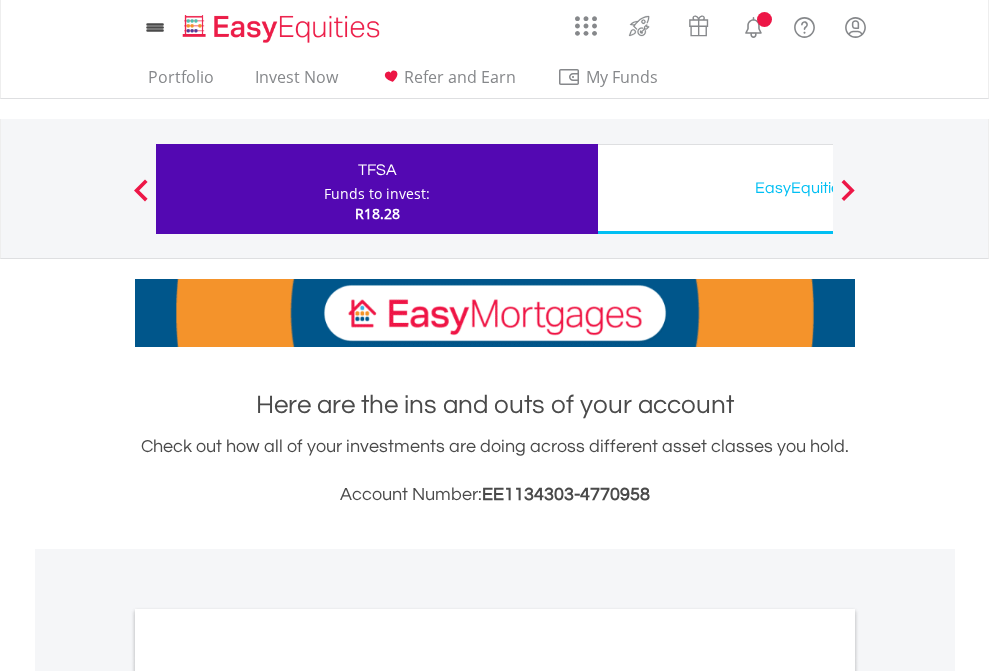 scroll, scrollTop: 0, scrollLeft: 0, axis: both 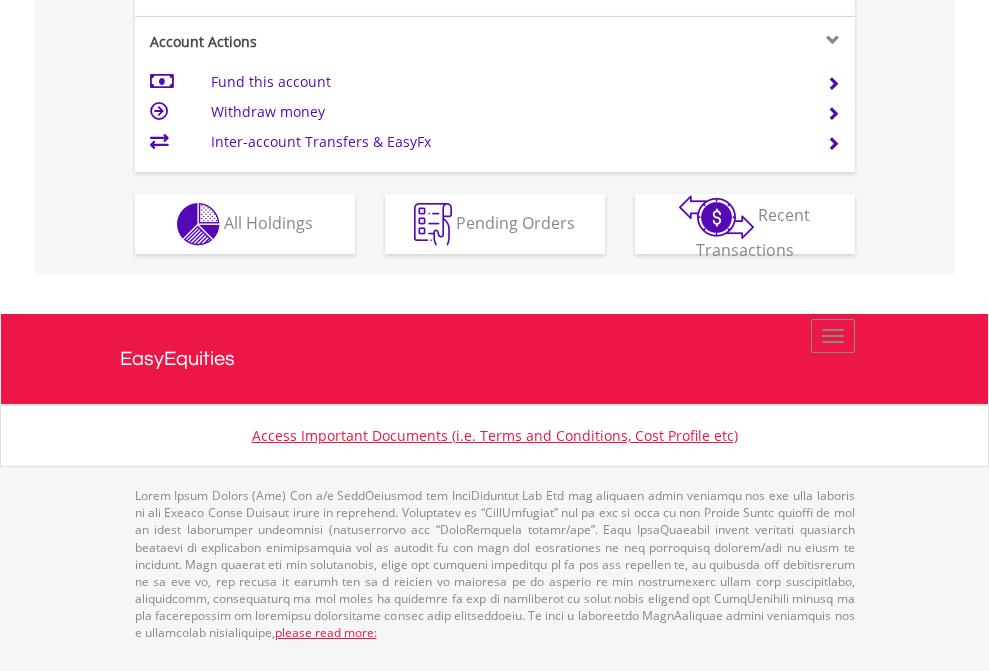 click on "Investment types" at bounding box center (706, -337) 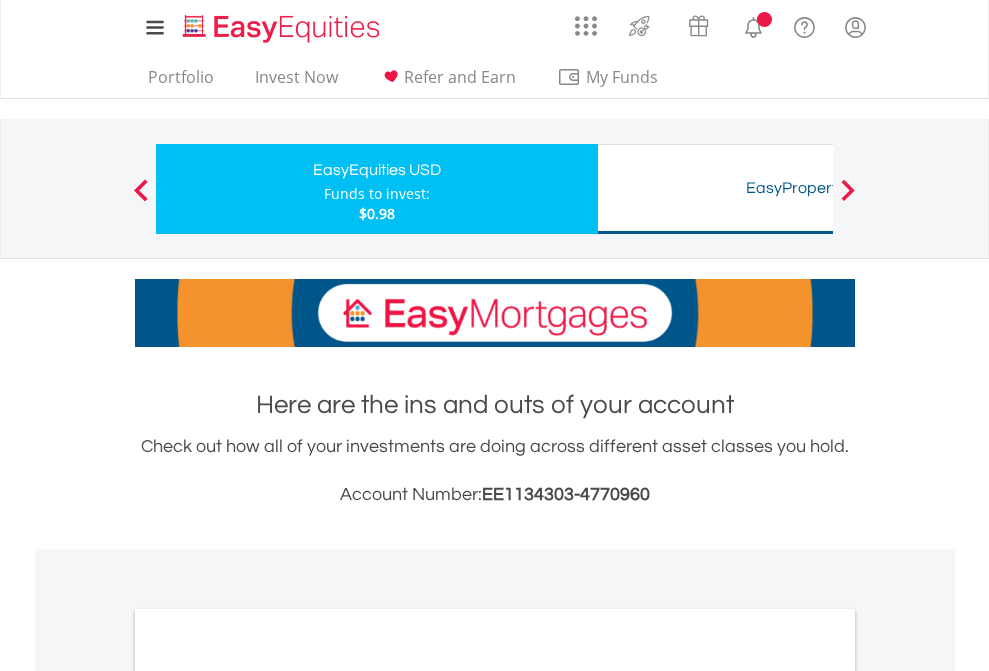 scroll, scrollTop: 0, scrollLeft: 0, axis: both 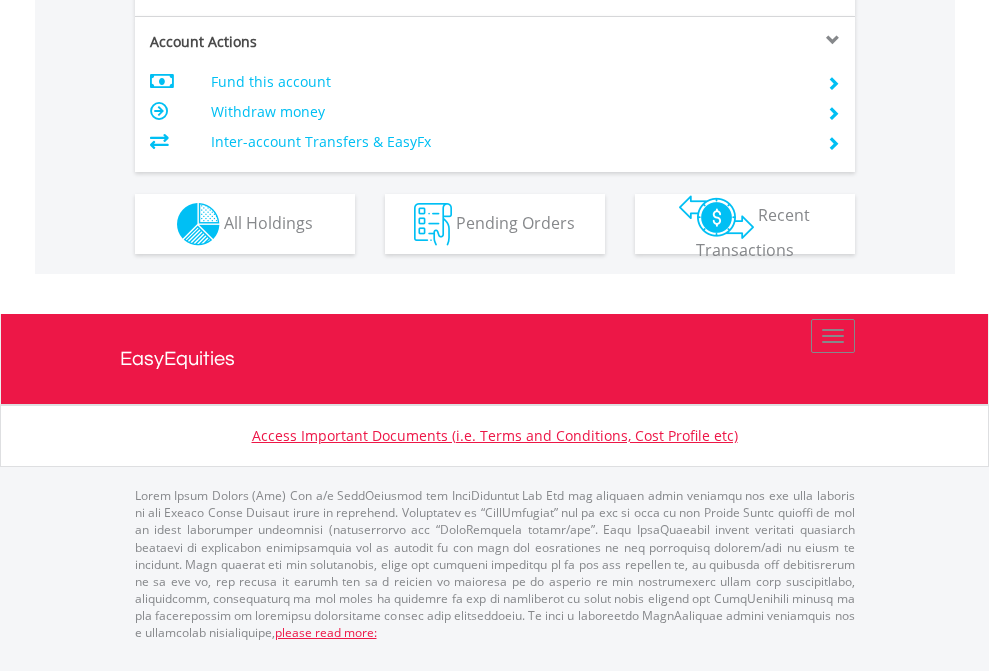click on "Investment types" at bounding box center (706, -337) 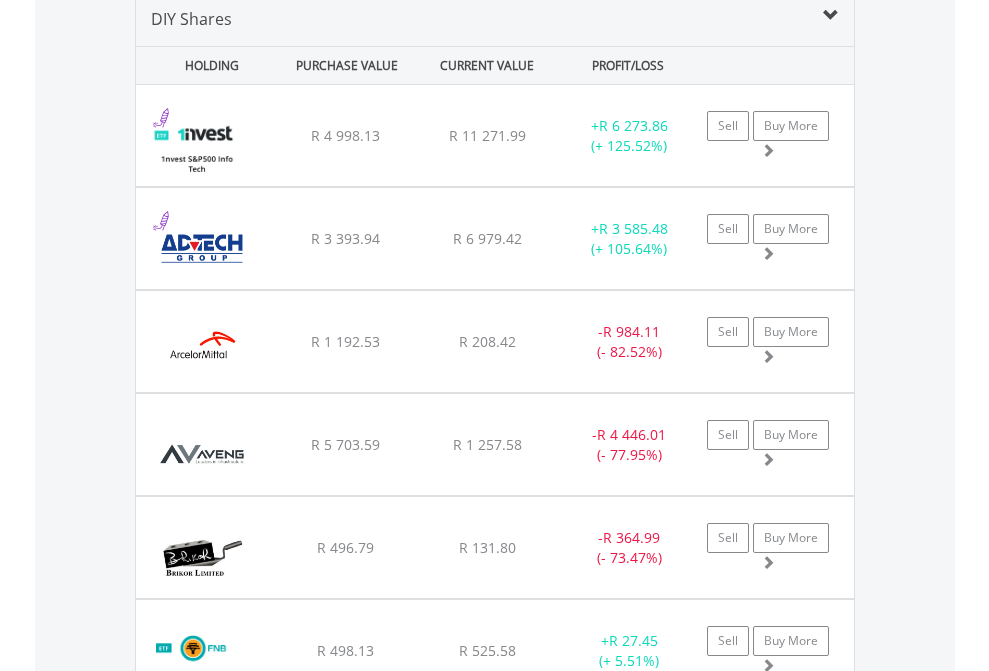 scroll, scrollTop: 1933, scrollLeft: 0, axis: vertical 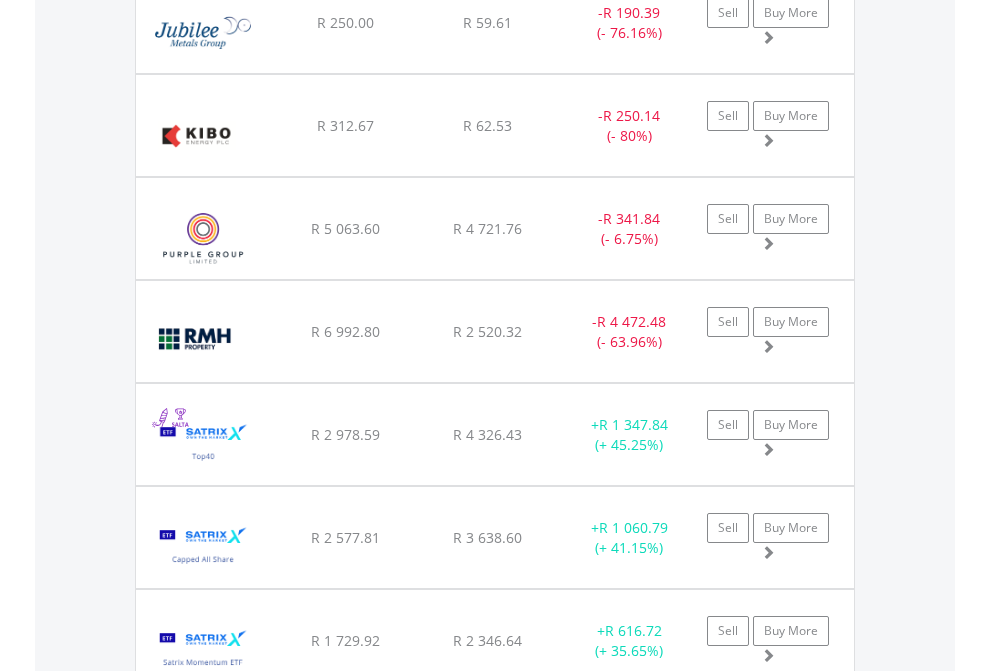 click on "TFSA" at bounding box center (818, -1745) 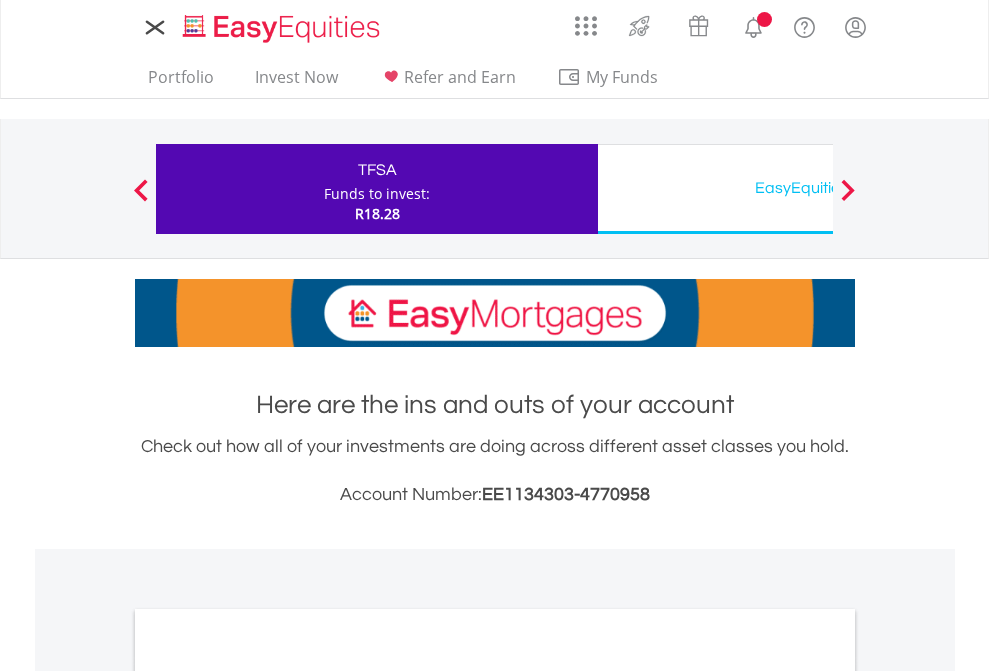 scroll, scrollTop: 0, scrollLeft: 0, axis: both 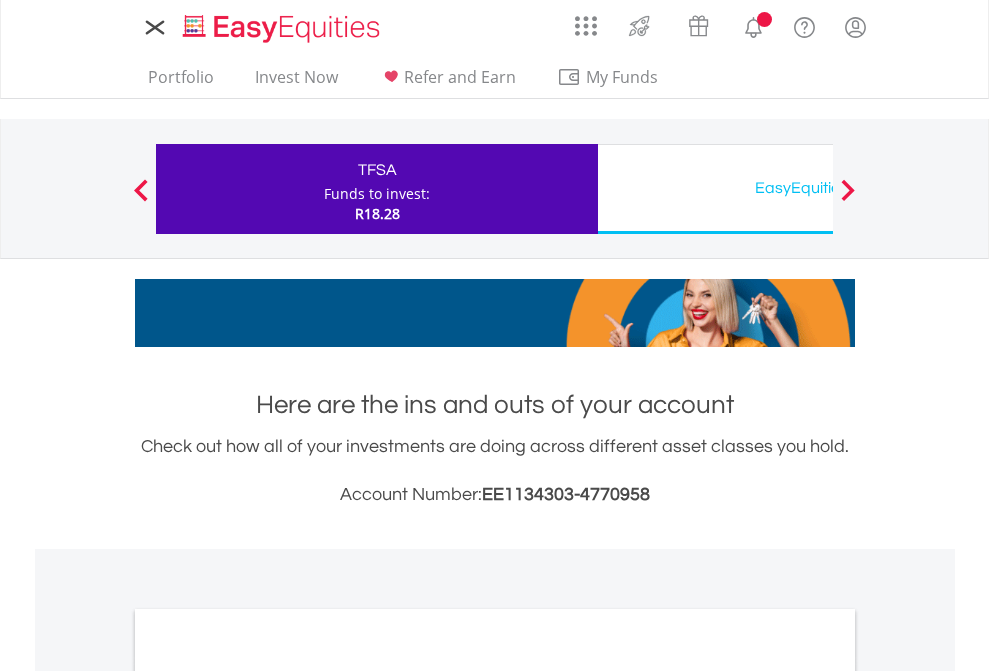 click on "All Holdings" at bounding box center (268, 1096) 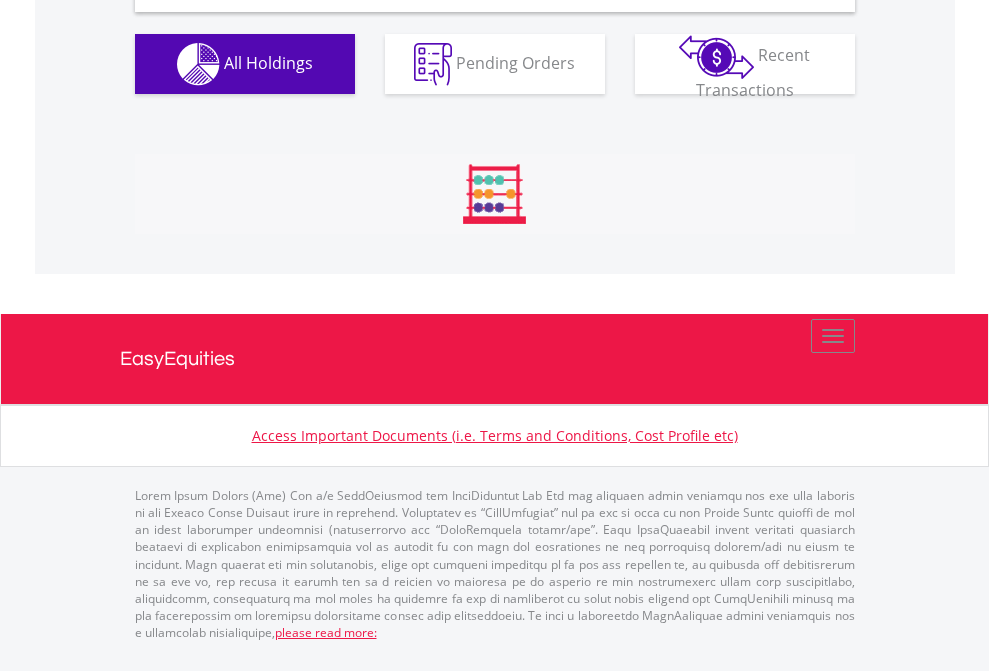 scroll, scrollTop: 1933, scrollLeft: 0, axis: vertical 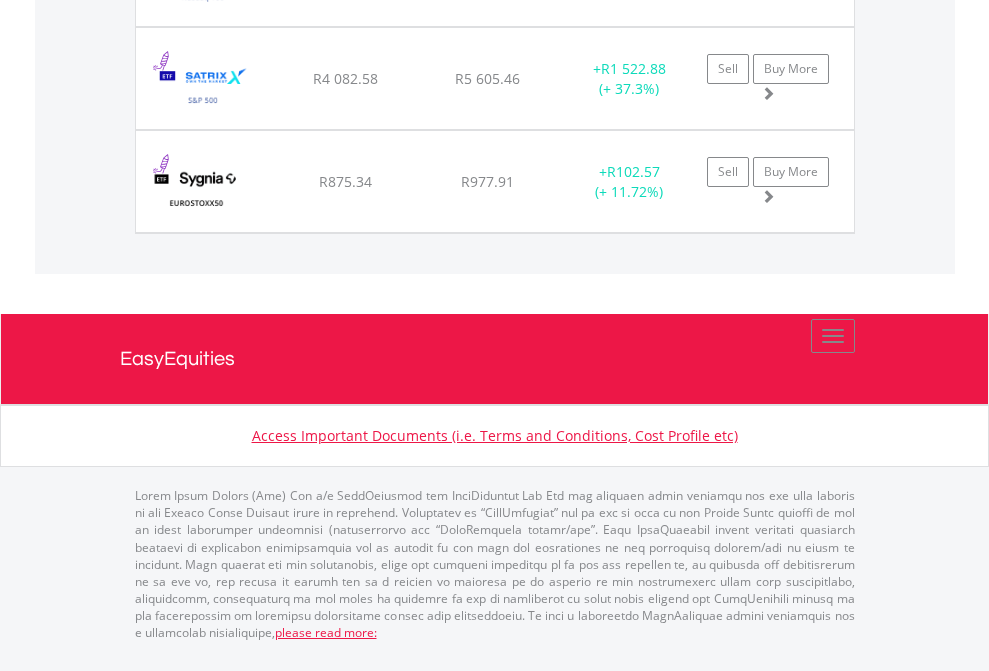 click on "EasyEquities USD" at bounding box center [818, -1586] 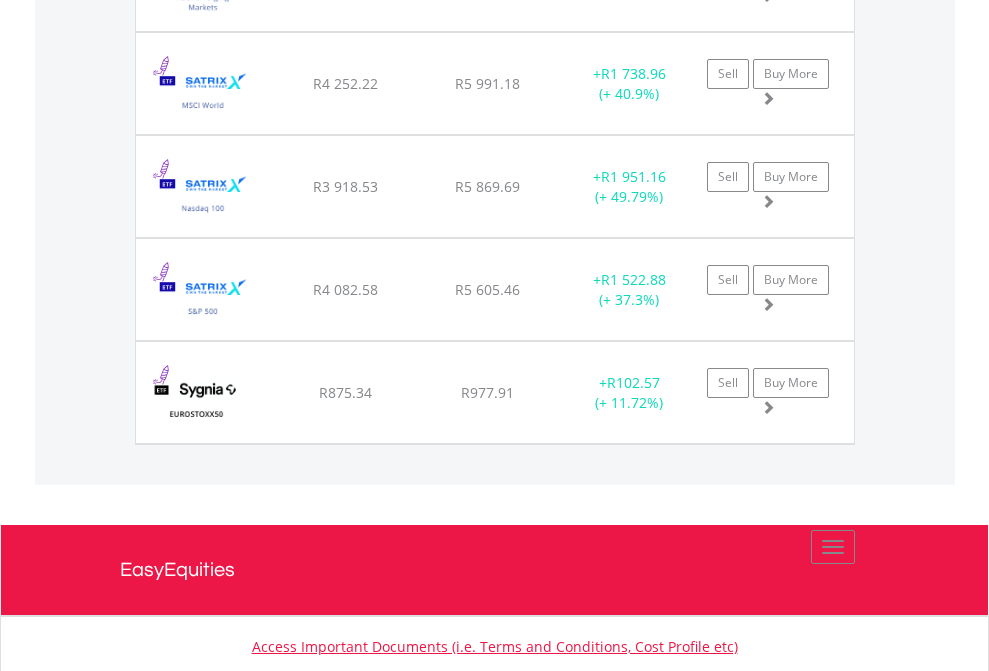 scroll, scrollTop: 144, scrollLeft: 0, axis: vertical 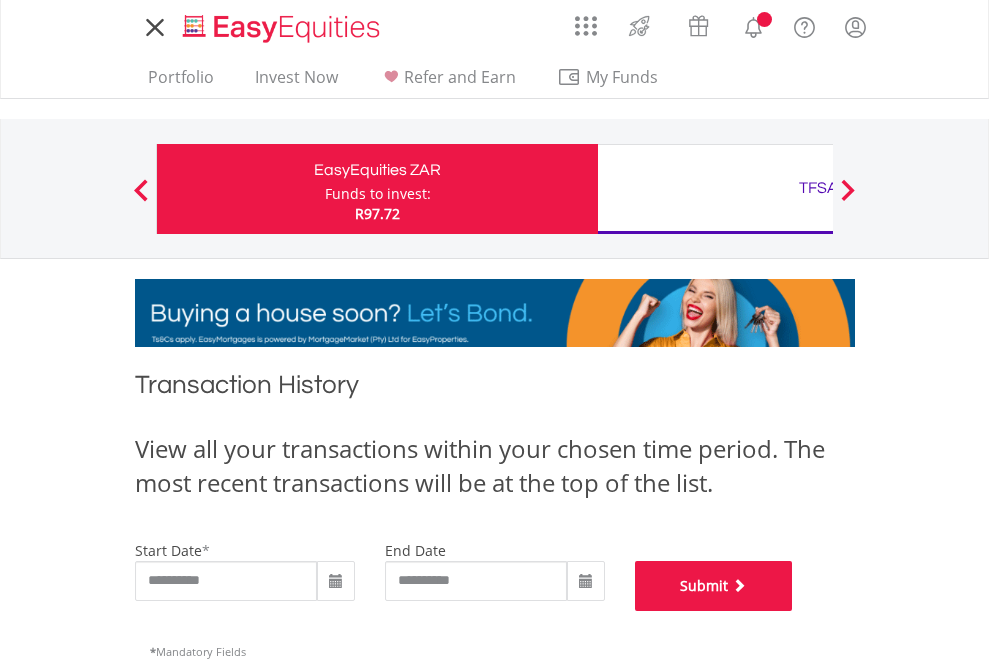 click on "Submit" at bounding box center [714, 586] 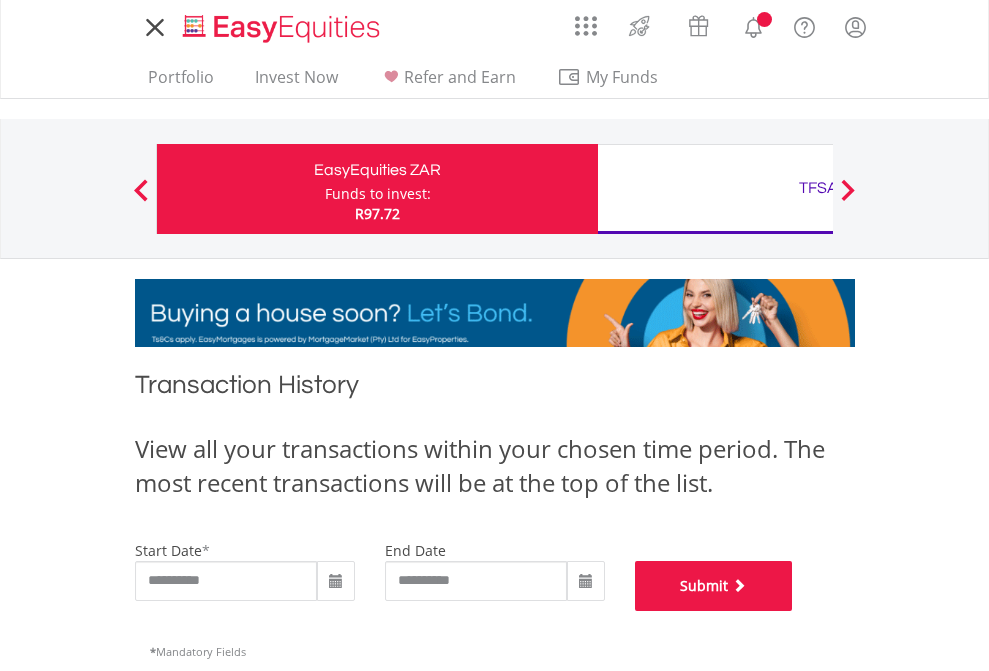 scroll, scrollTop: 811, scrollLeft: 0, axis: vertical 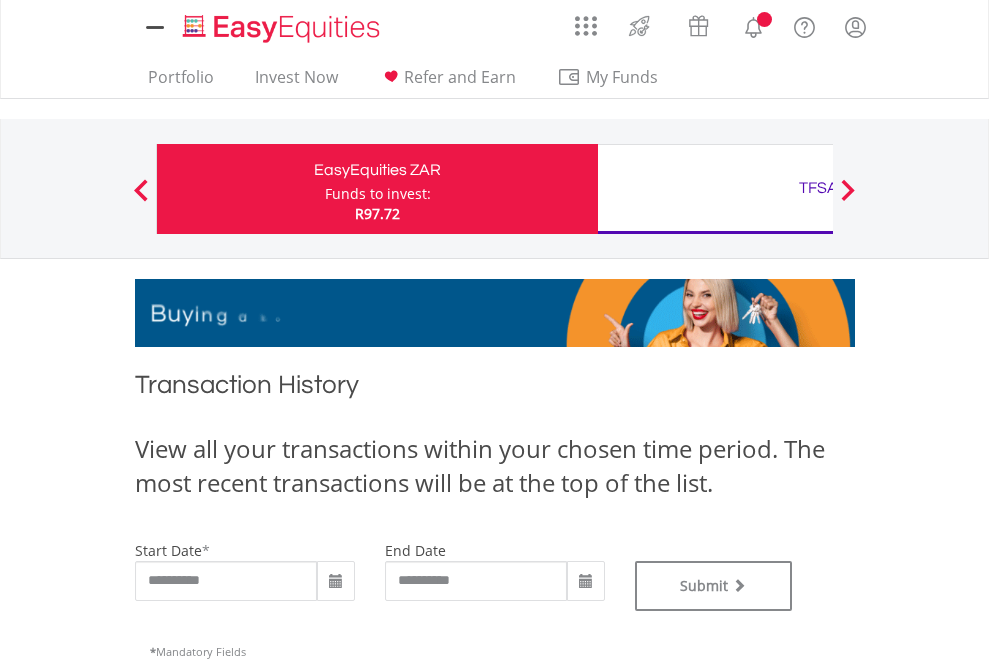 click on "TFSA" at bounding box center [818, 188] 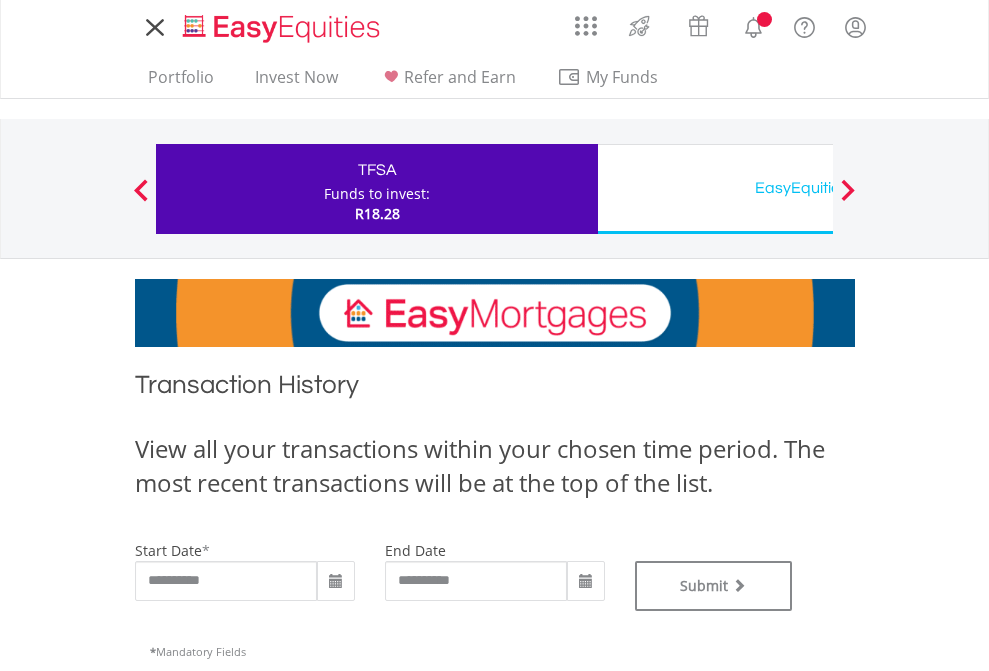 scroll, scrollTop: 0, scrollLeft: 0, axis: both 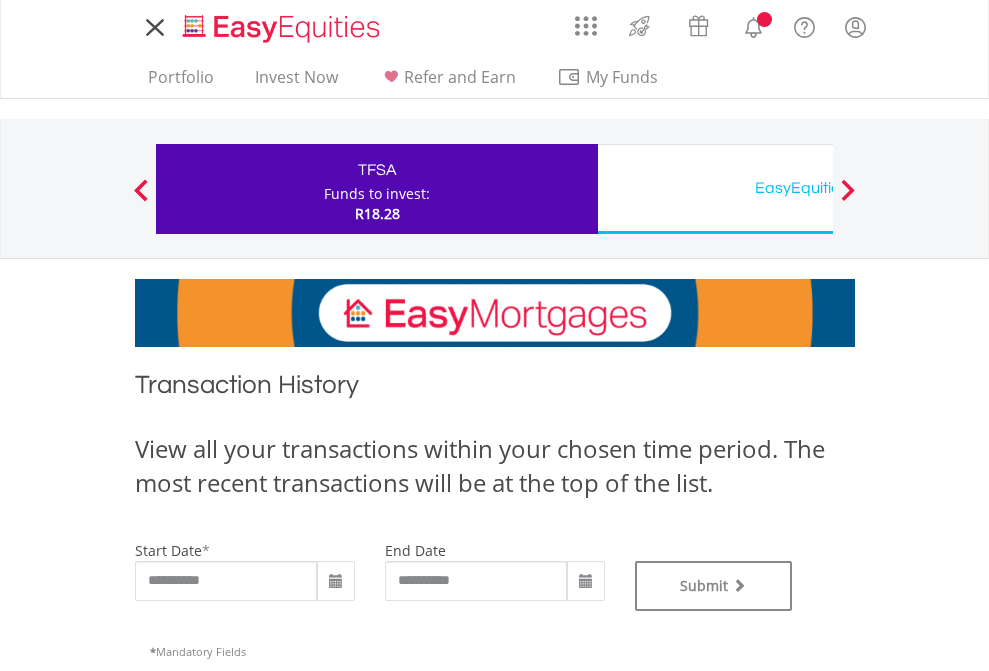 type on "**********" 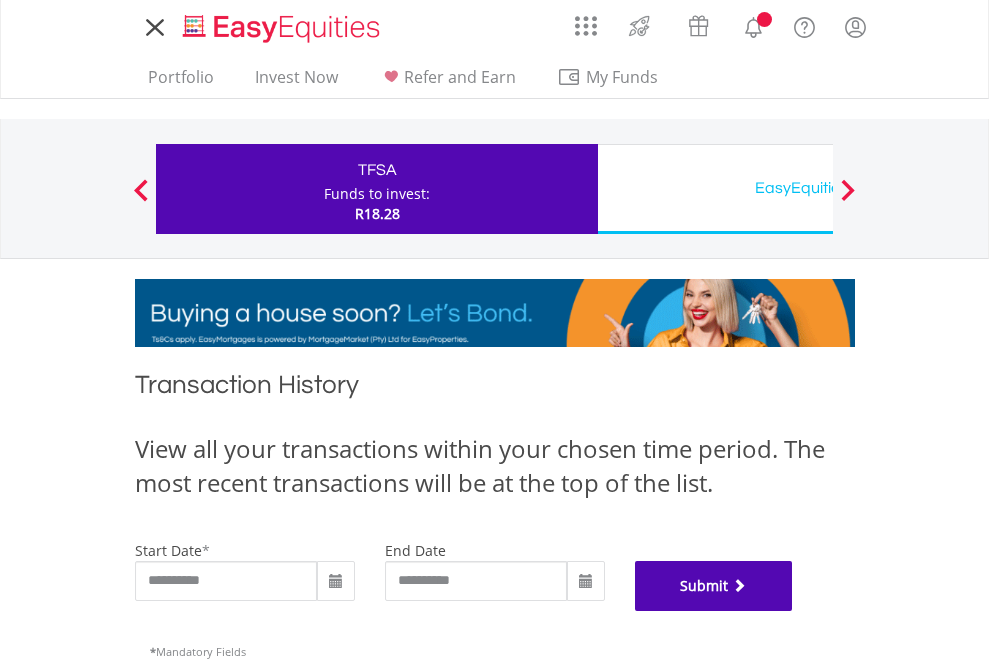 click on "Submit" at bounding box center [714, 586] 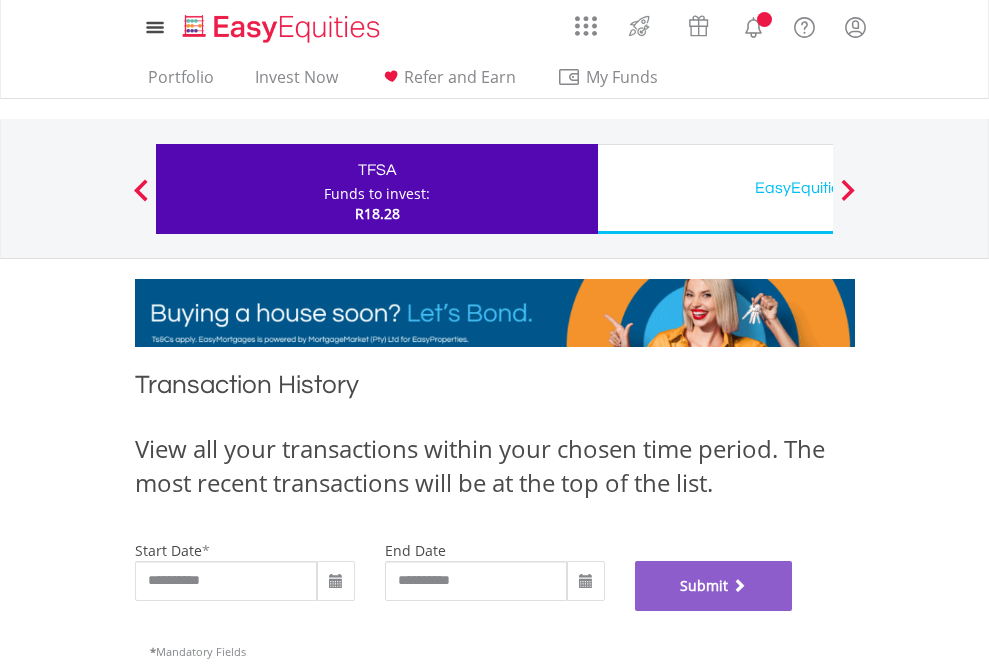 scroll, scrollTop: 811, scrollLeft: 0, axis: vertical 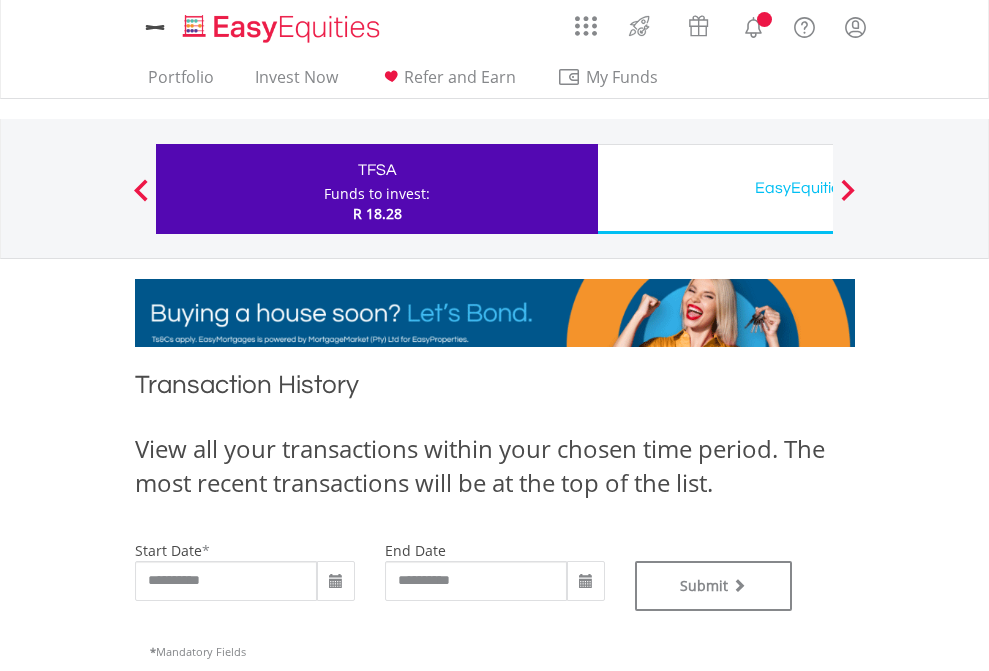 click on "EasyEquities USD" at bounding box center (818, 188) 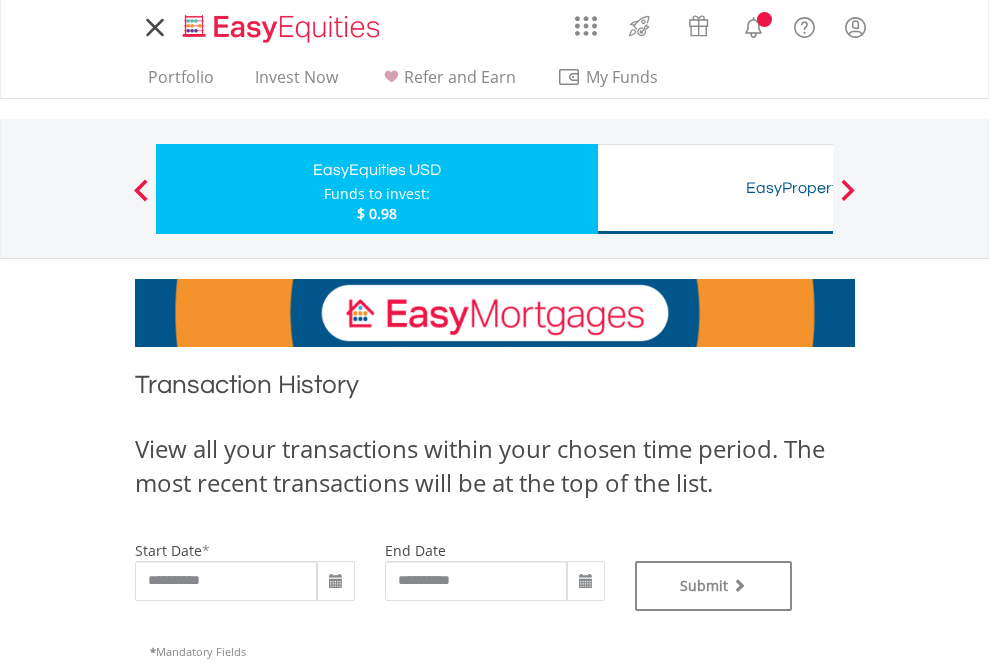 scroll, scrollTop: 0, scrollLeft: 0, axis: both 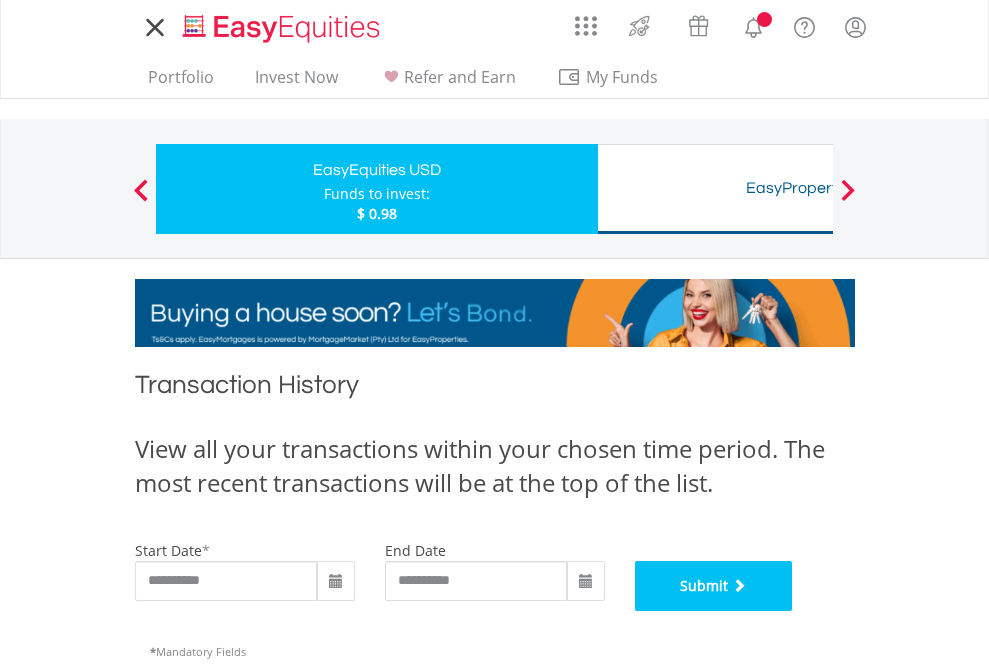 click on "Submit" at bounding box center [714, 586] 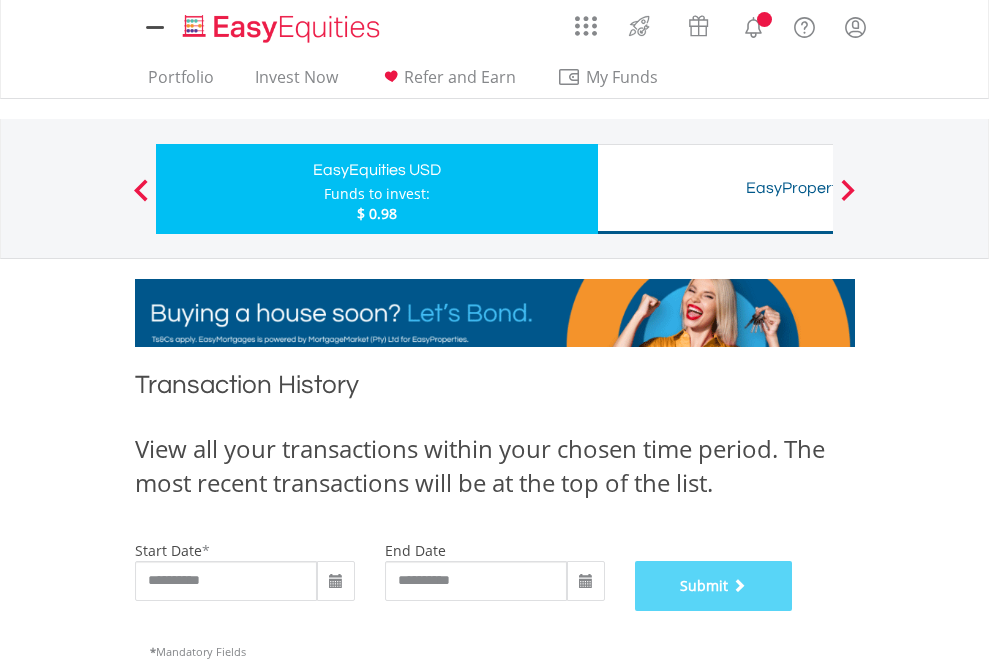 scroll, scrollTop: 811, scrollLeft: 0, axis: vertical 